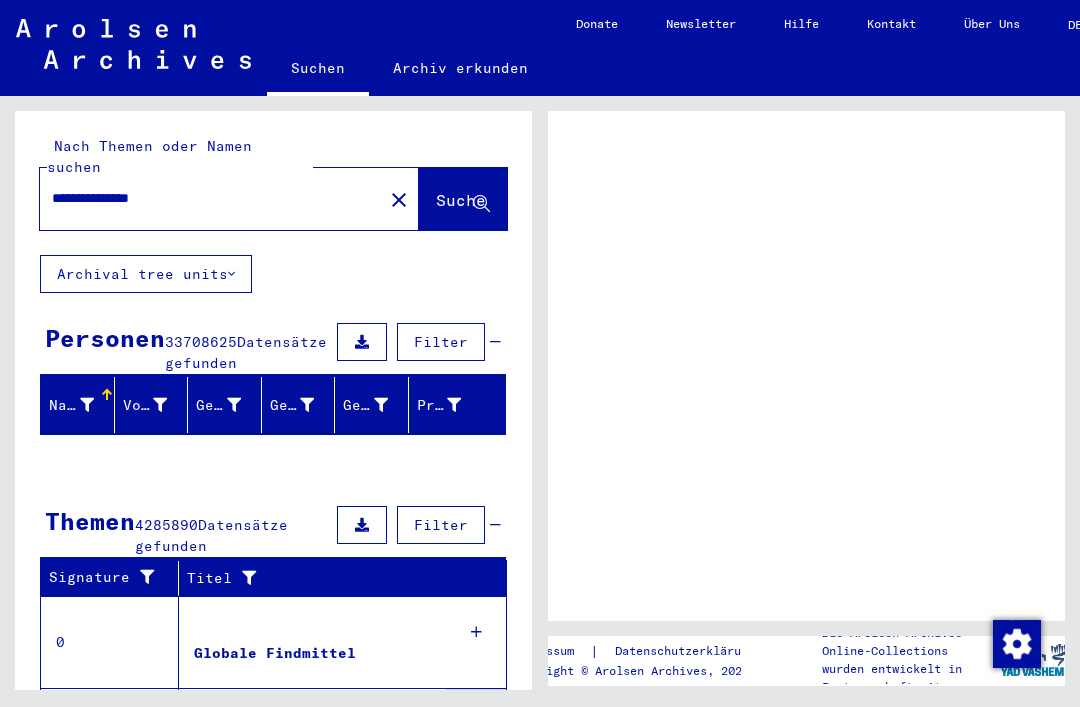 scroll, scrollTop: 0, scrollLeft: 0, axis: both 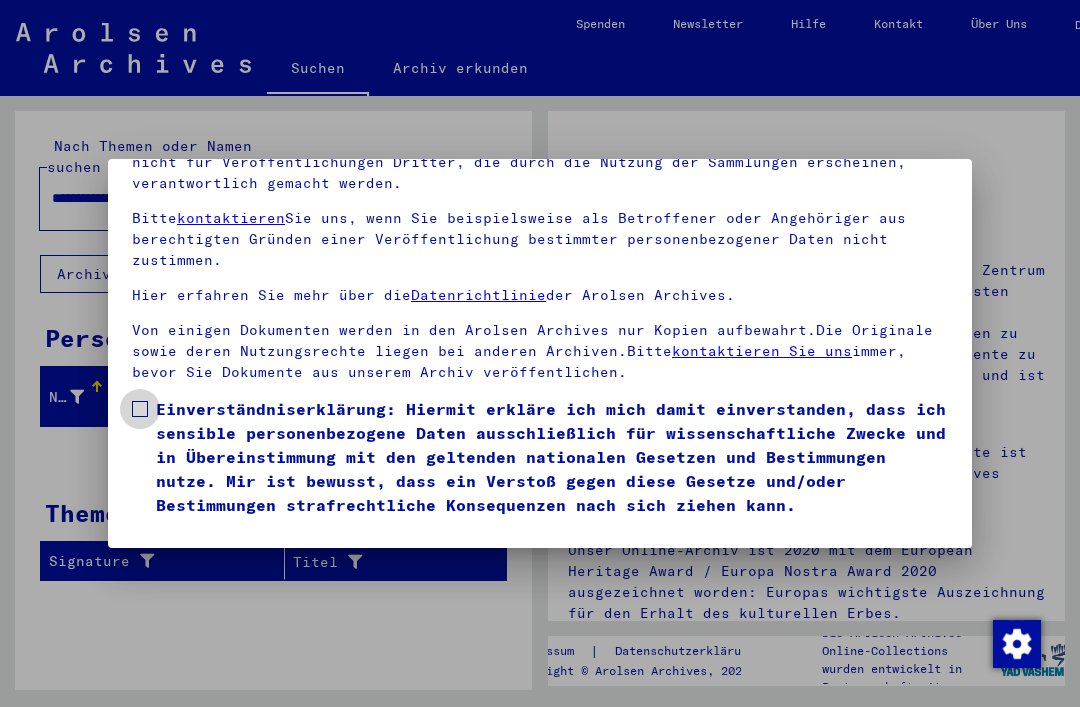 click at bounding box center [140, 409] 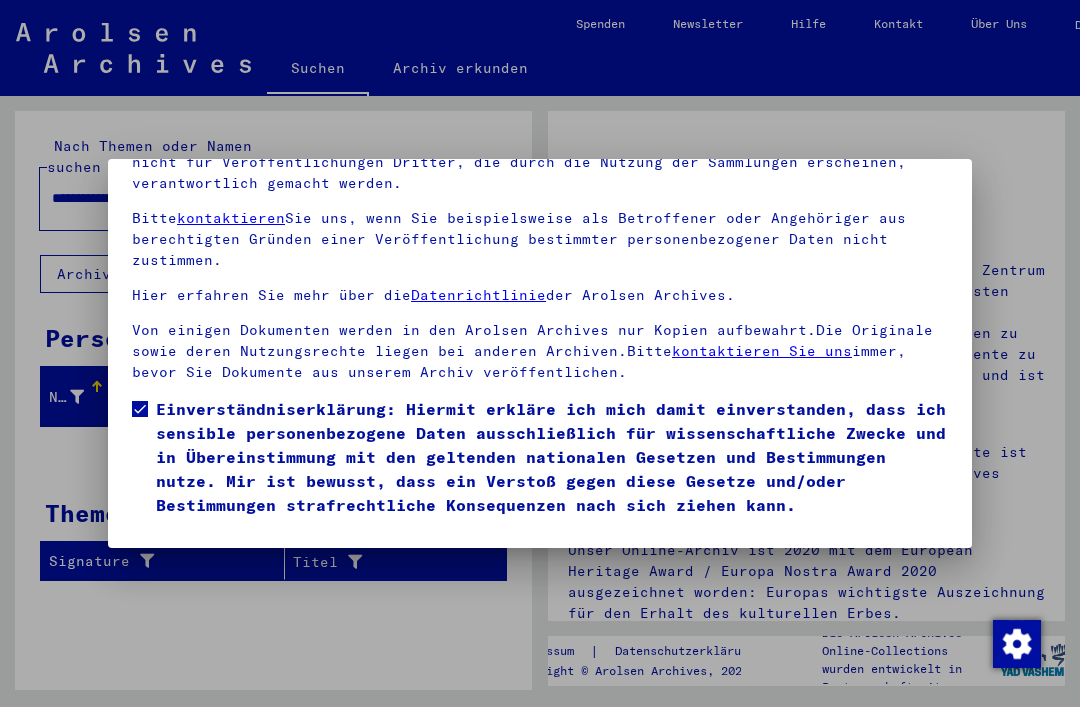 click on "Ich stimme zu" at bounding box center [207, 546] 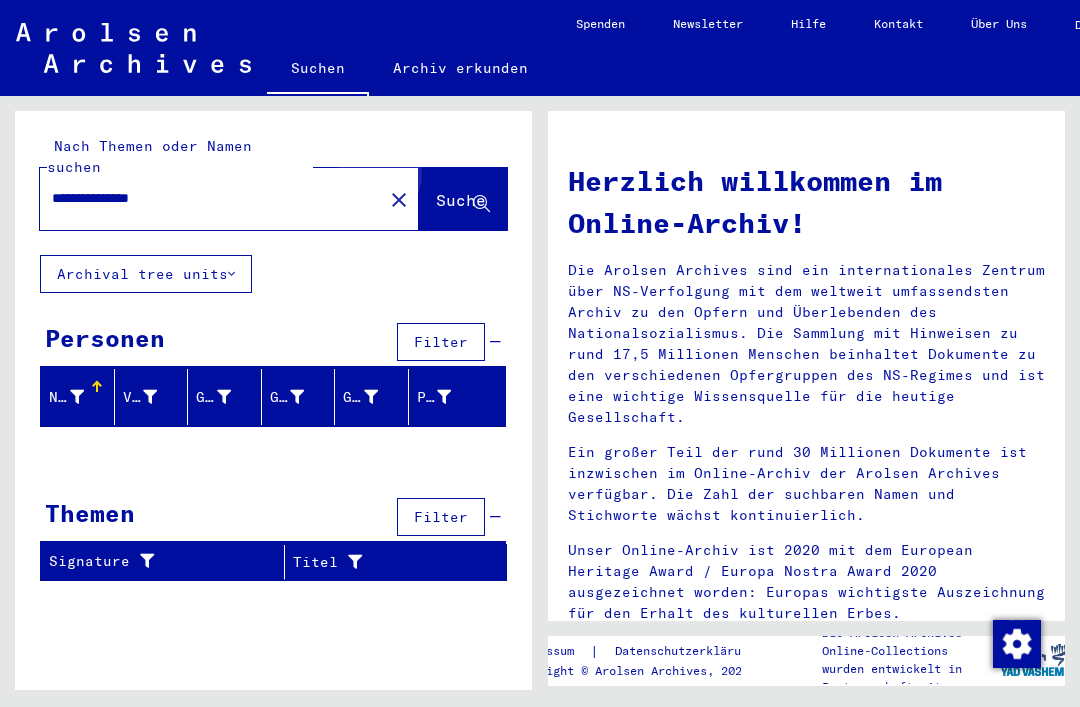 click on "Suche" 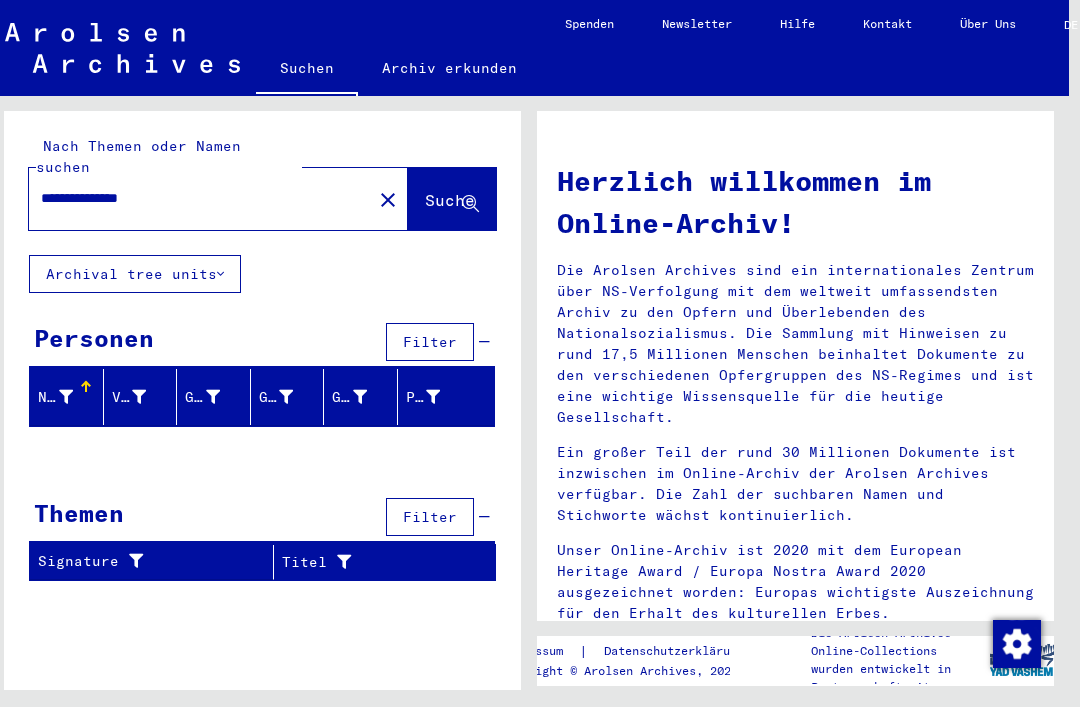 scroll, scrollTop: 0, scrollLeft: 11, axis: horizontal 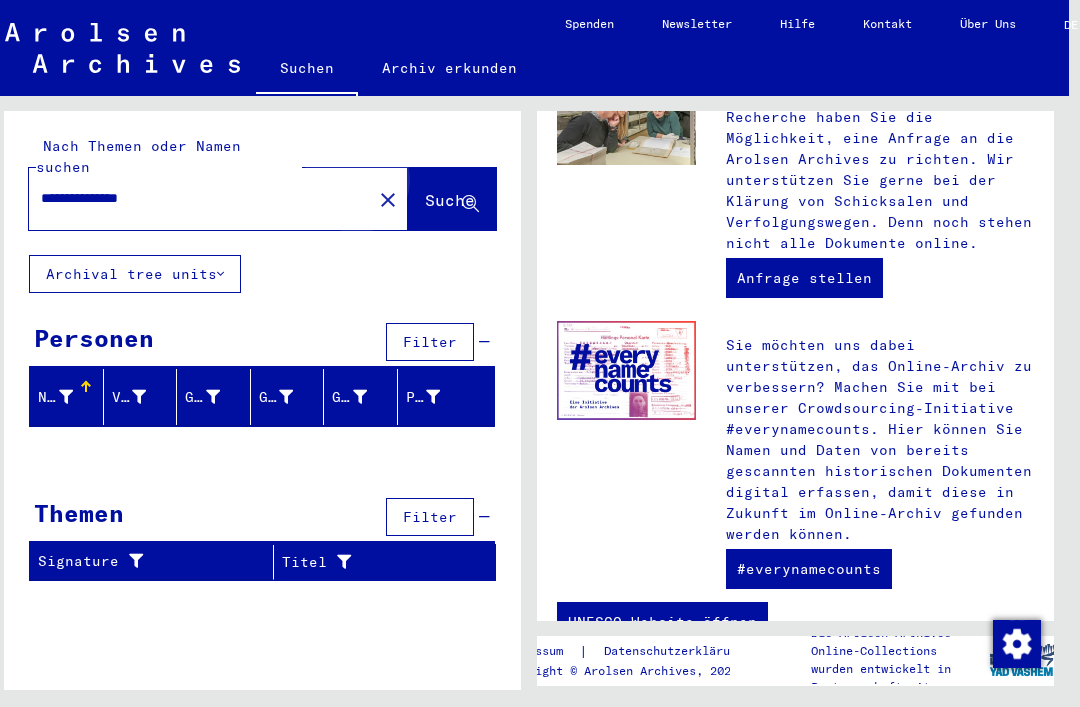 click on "Suche" 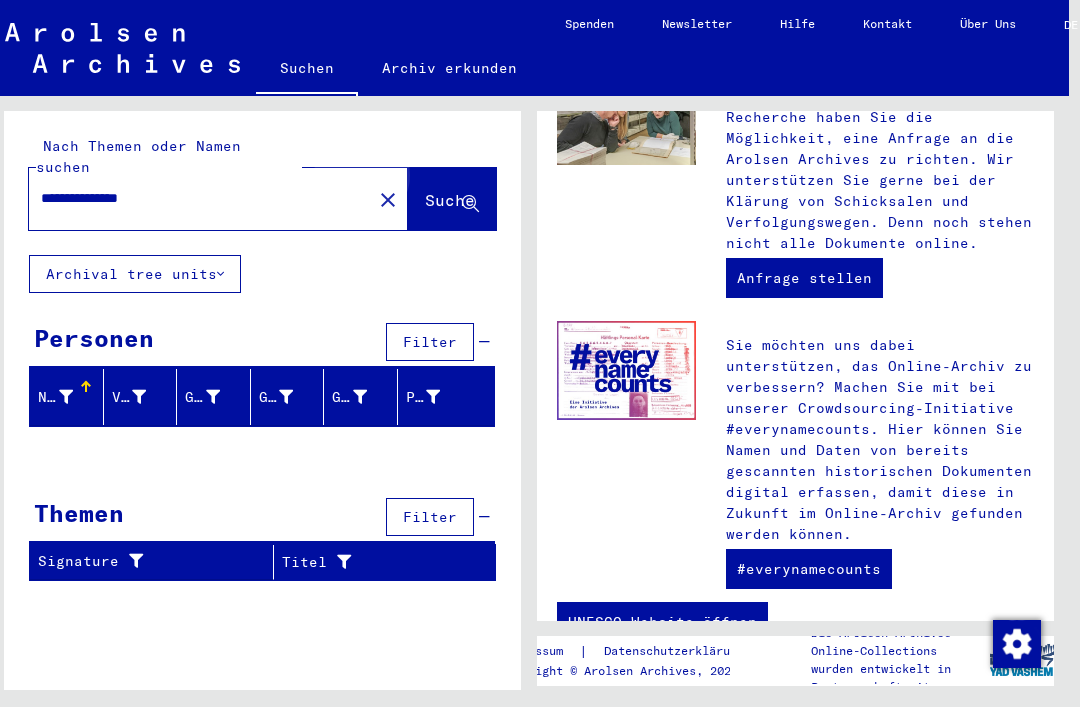 click on "Suche" 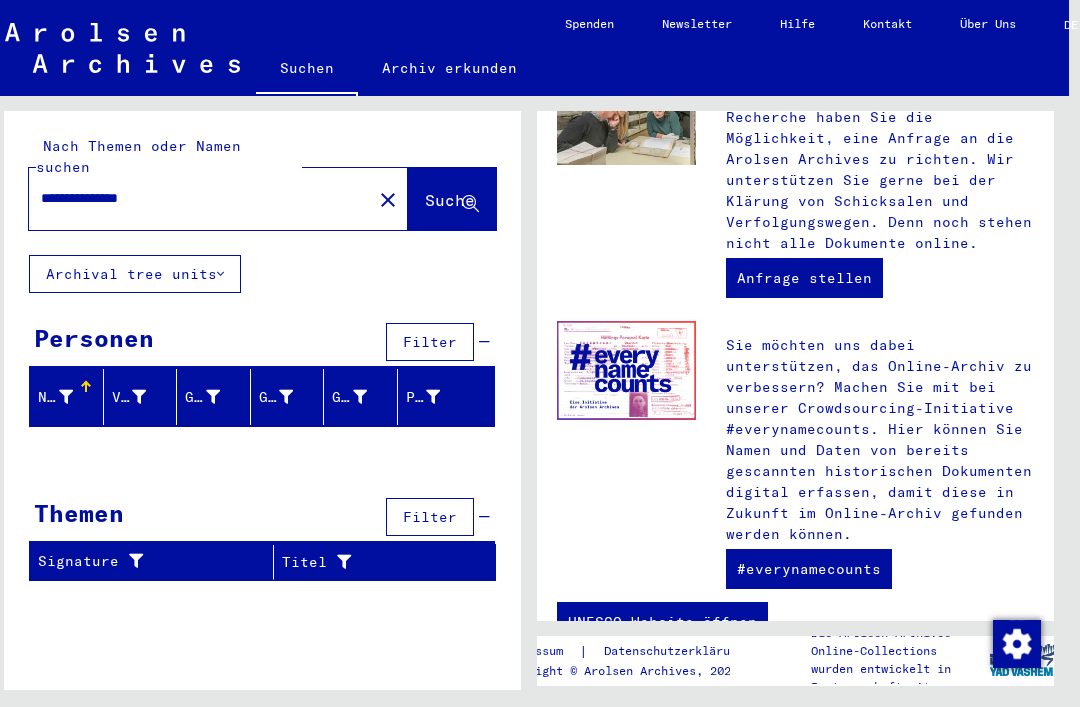 click on "**********" at bounding box center (194, 198) 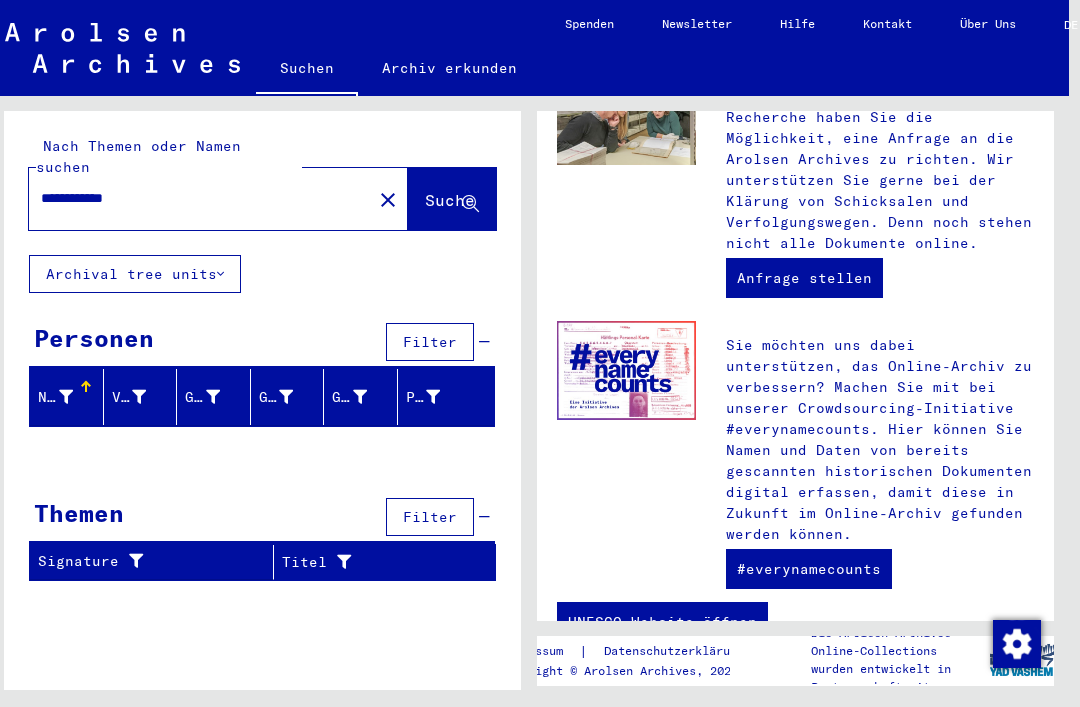 type on "**********" 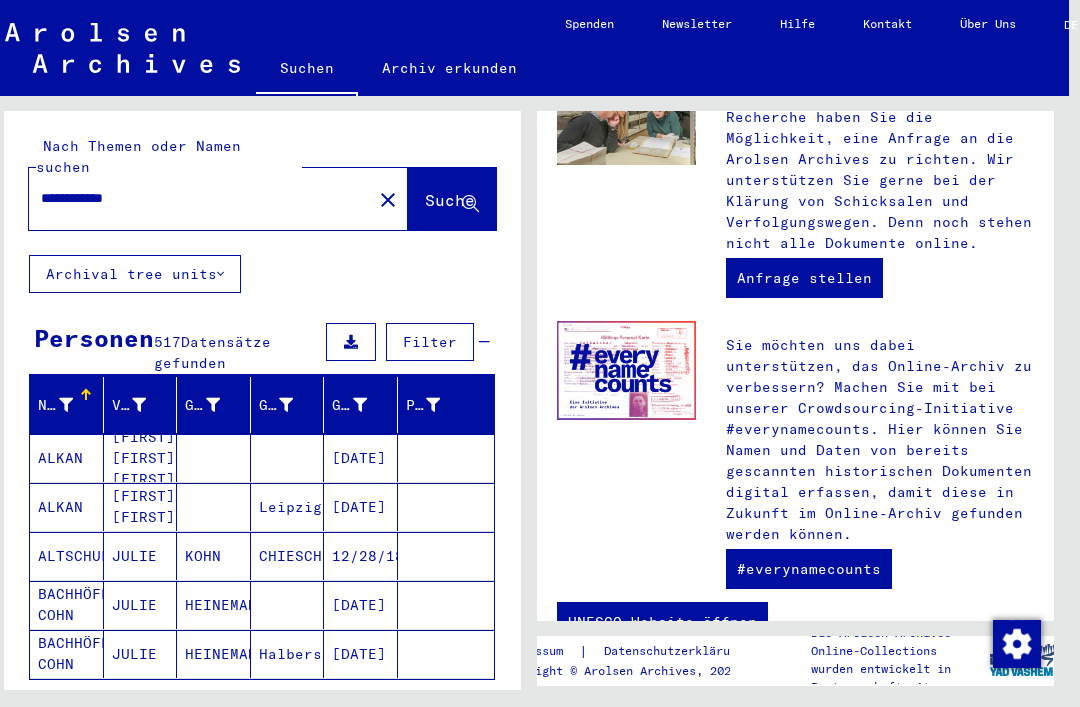 click on "Alle Ergebnisse anzeigen" at bounding box center [159, 709] 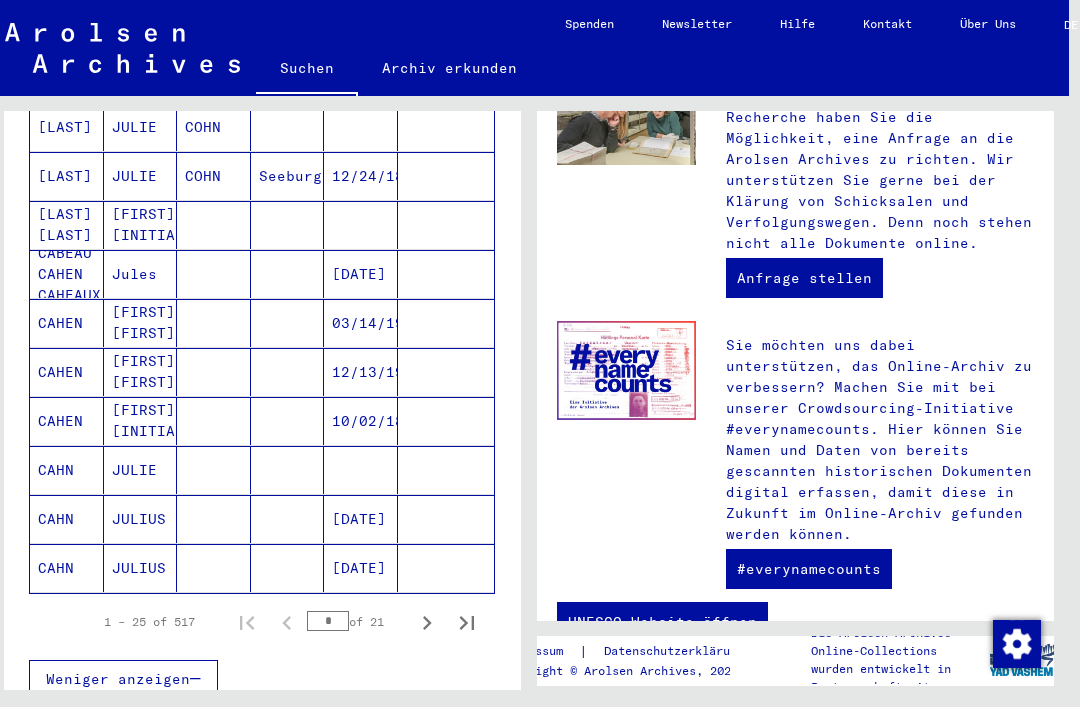 scroll, scrollTop: 1068, scrollLeft: 0, axis: vertical 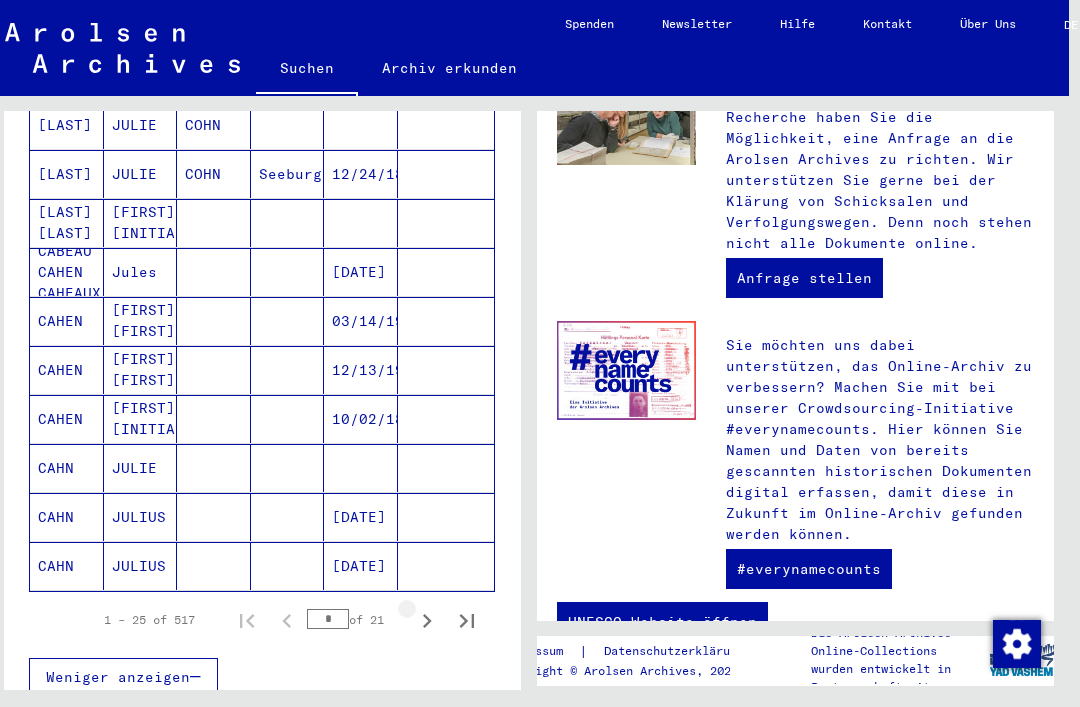 click 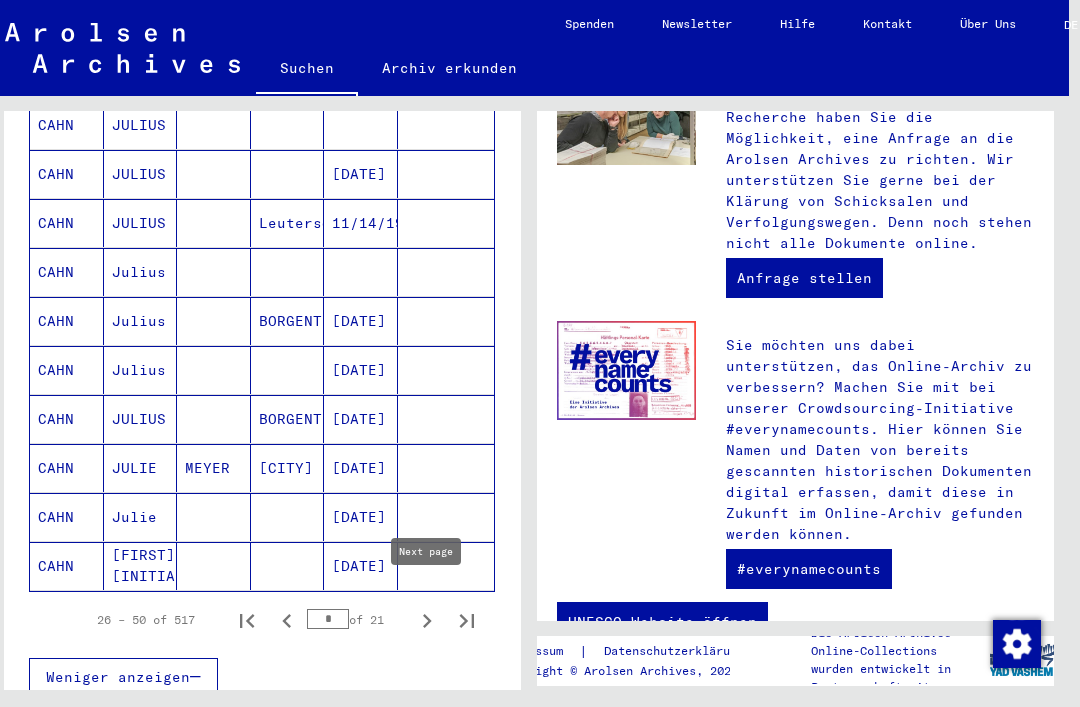 click 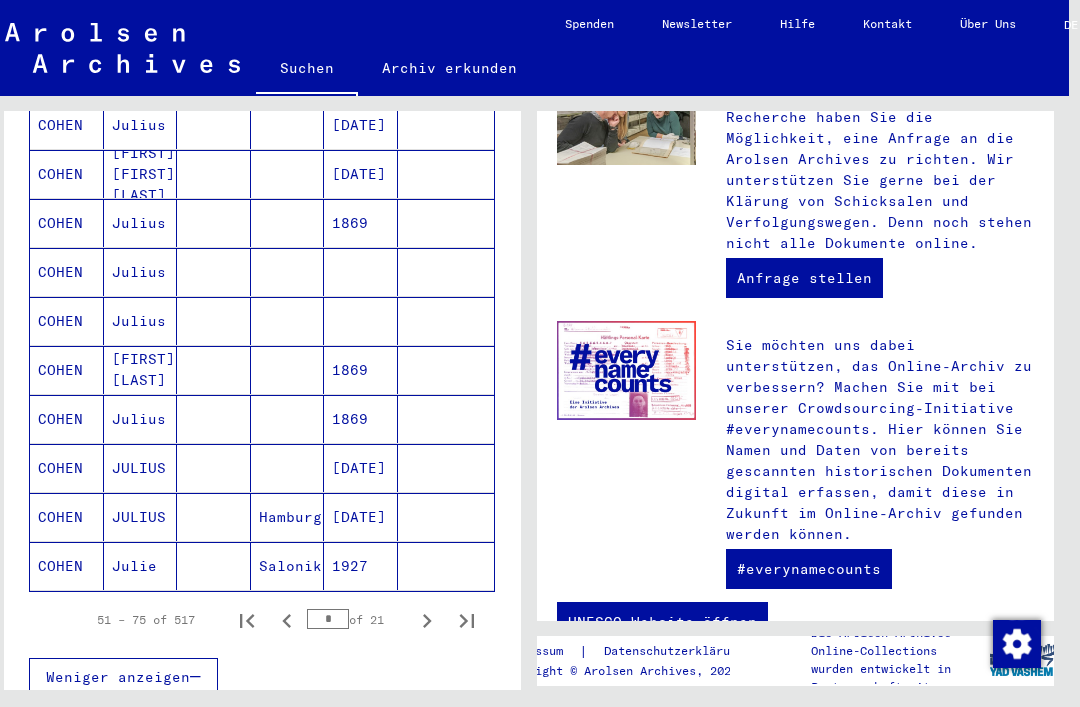 click 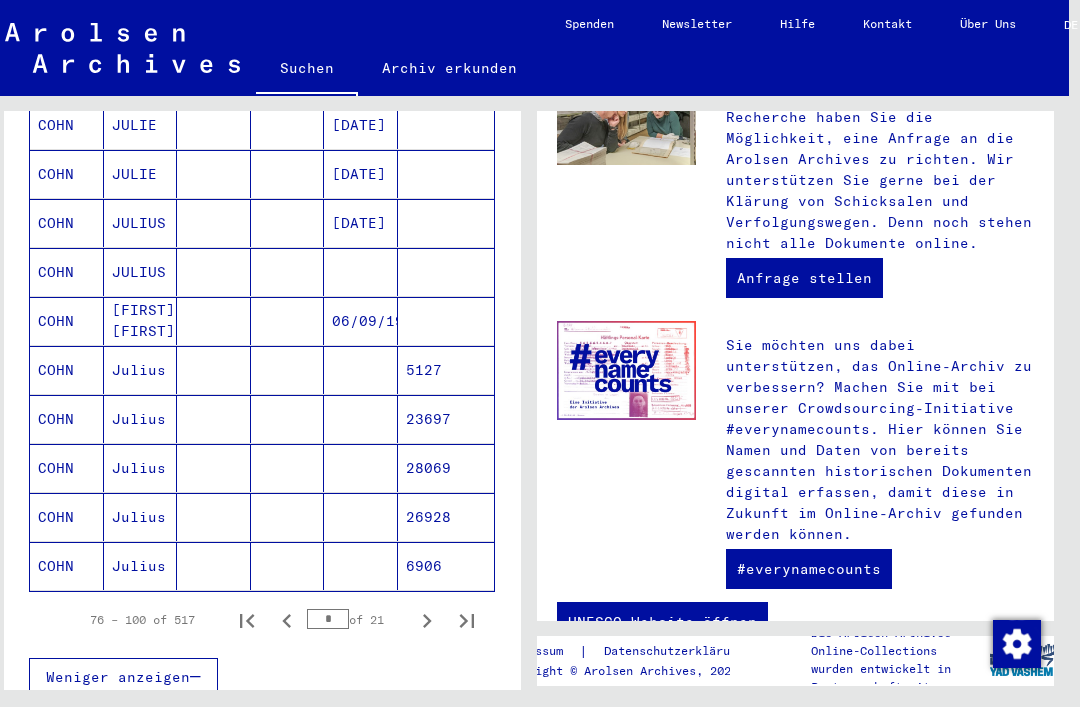 click 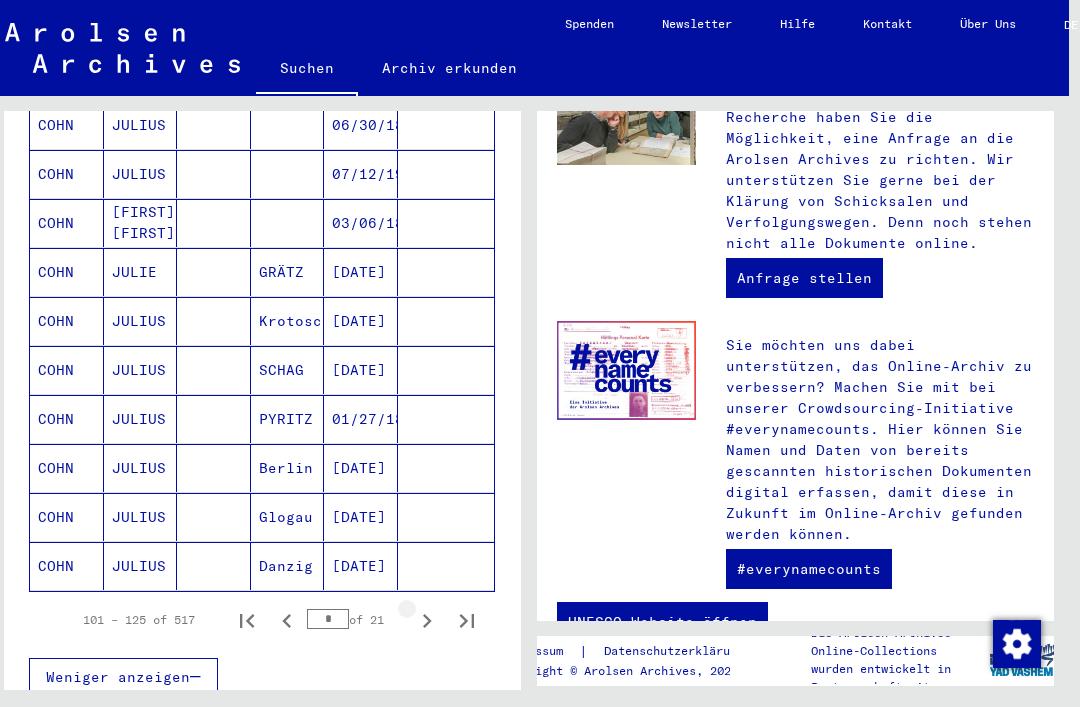 click 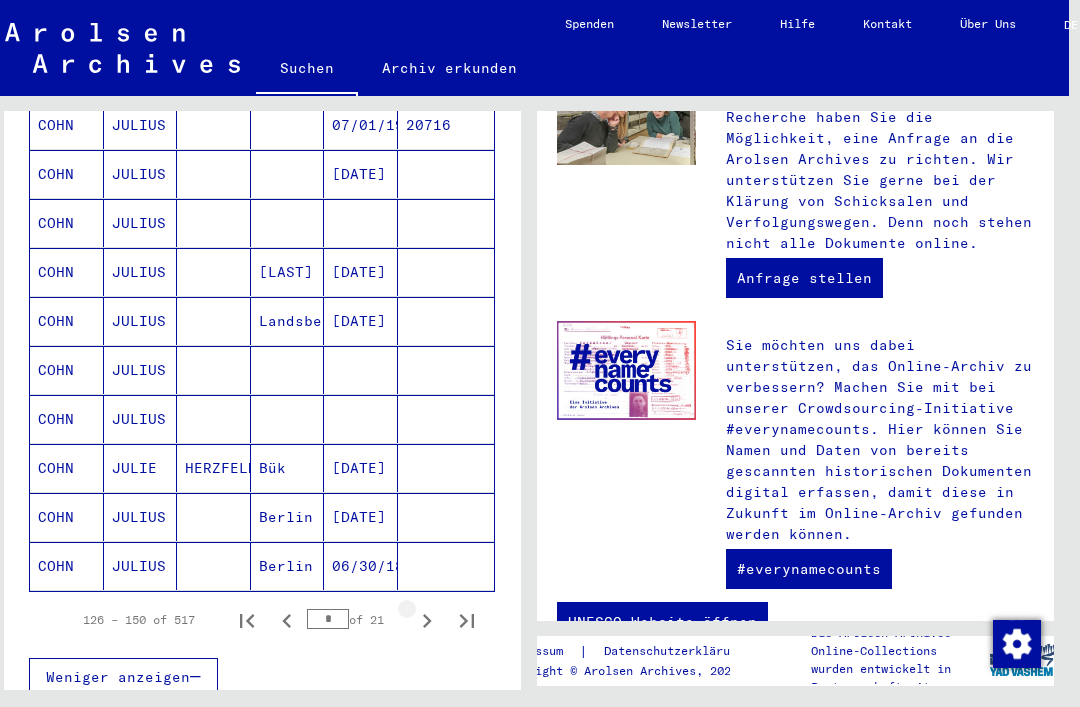 click 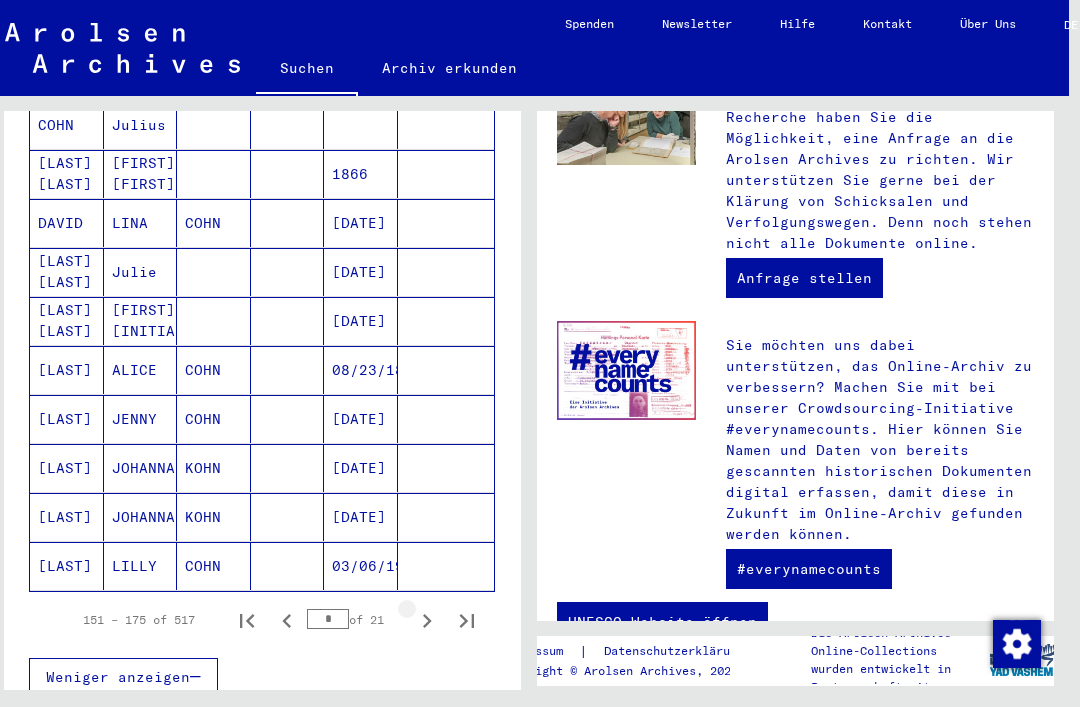 click 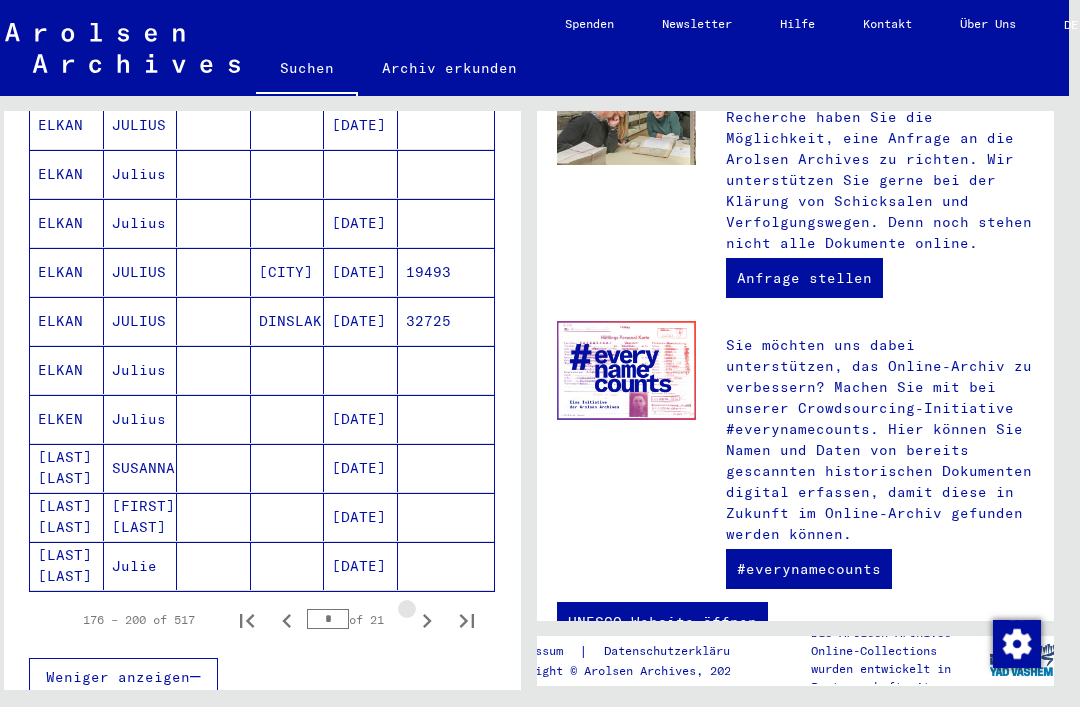 click 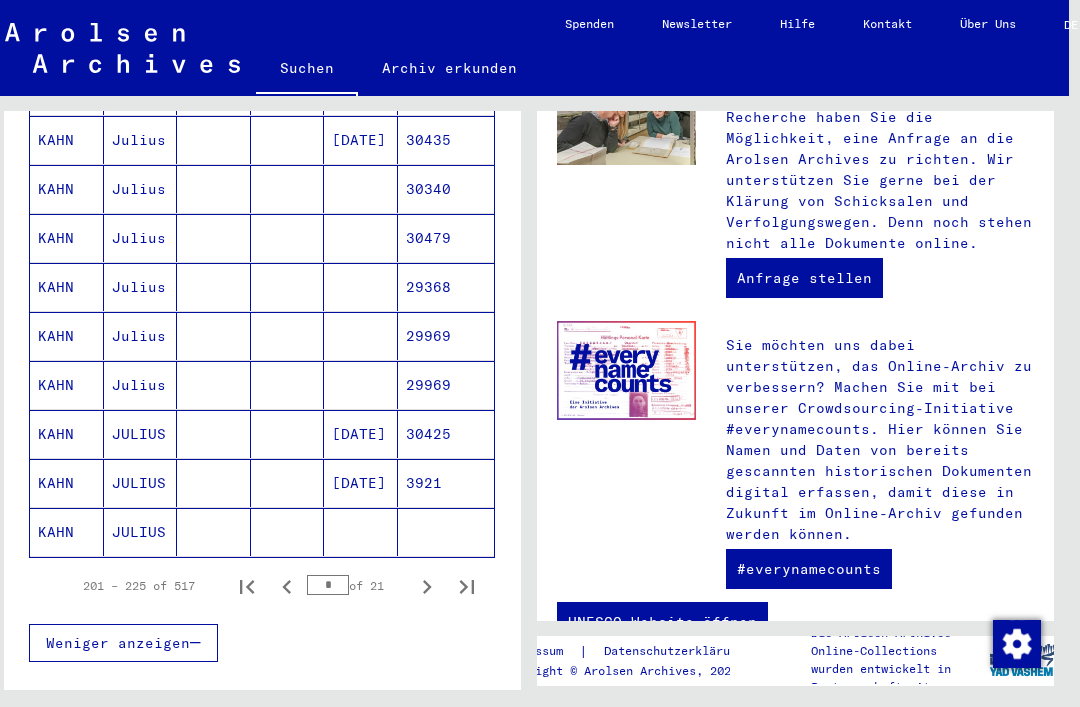 scroll, scrollTop: 1101, scrollLeft: 0, axis: vertical 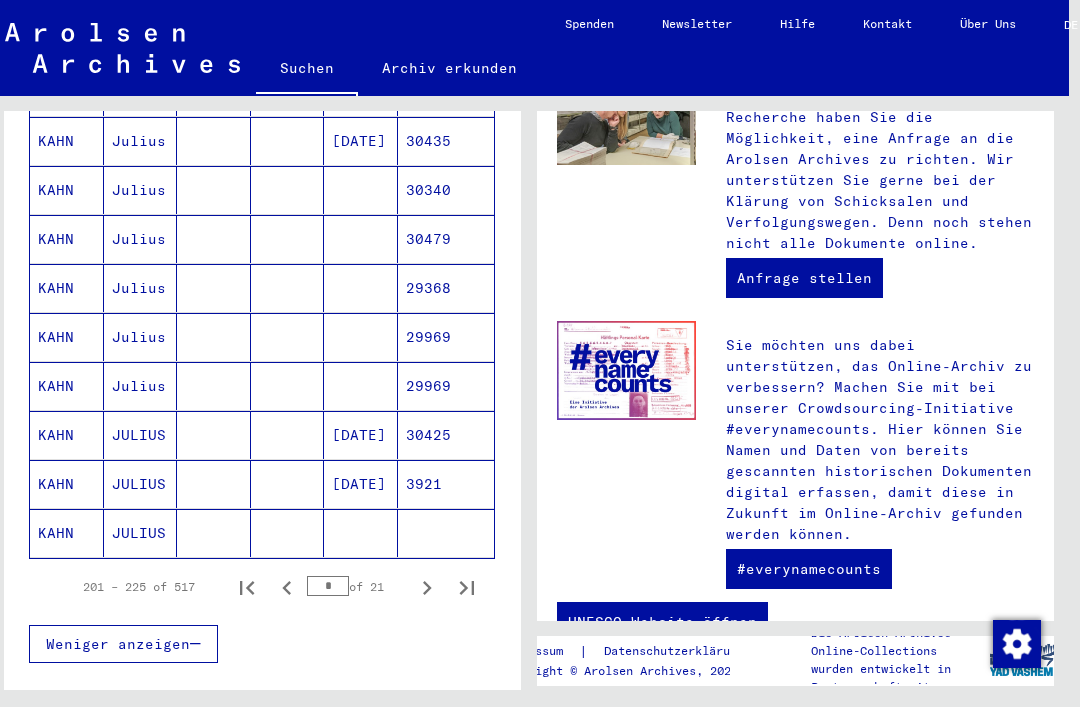 click on "KAHN" at bounding box center [67, 484] 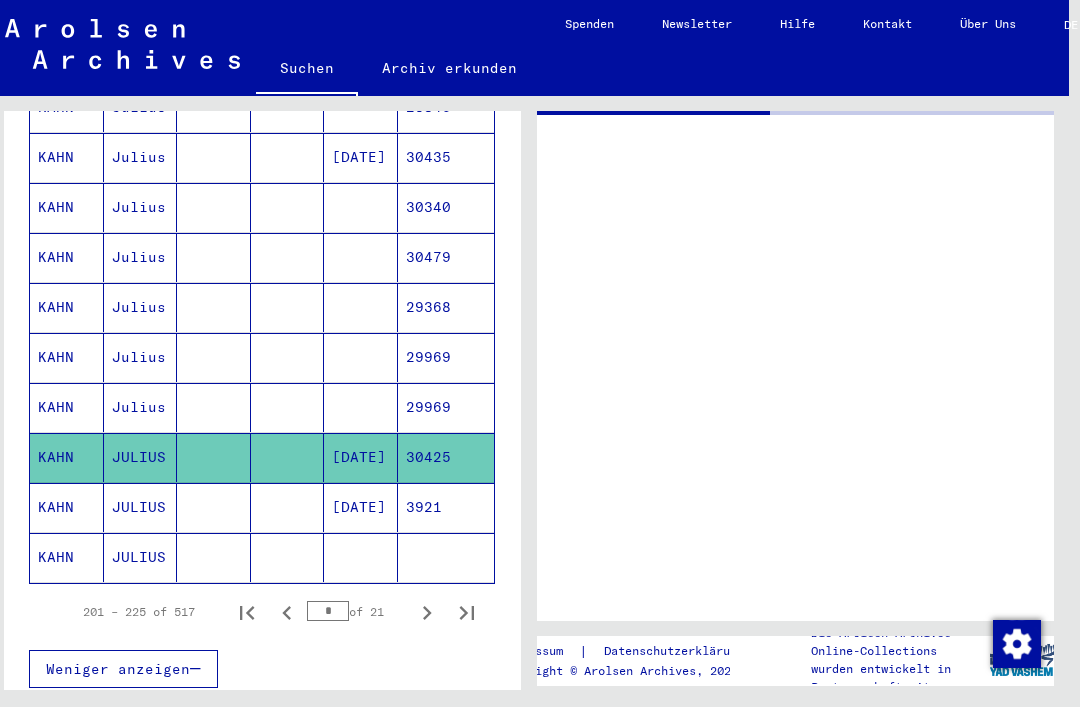 scroll, scrollTop: 0, scrollLeft: 0, axis: both 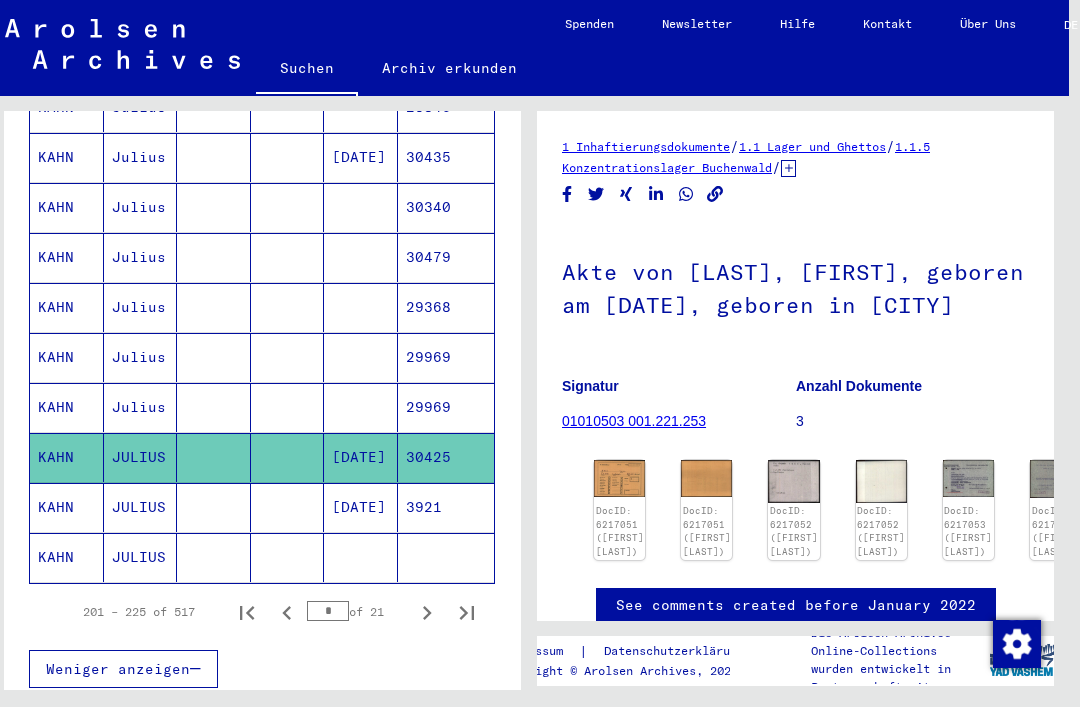 click 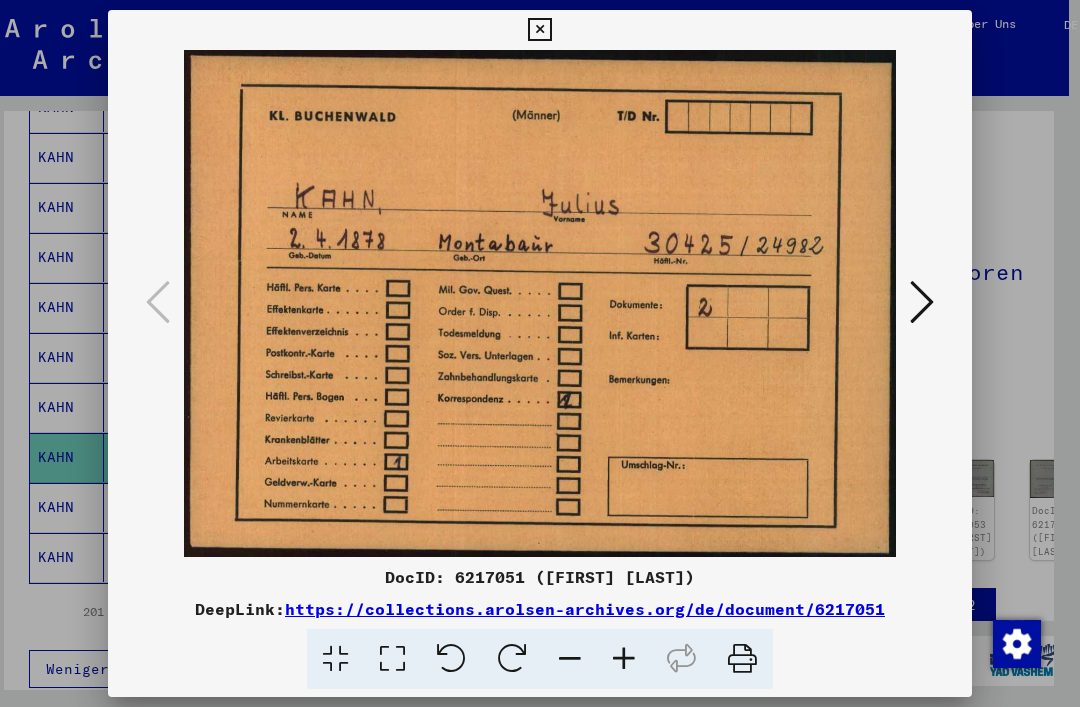 click at bounding box center (922, 302) 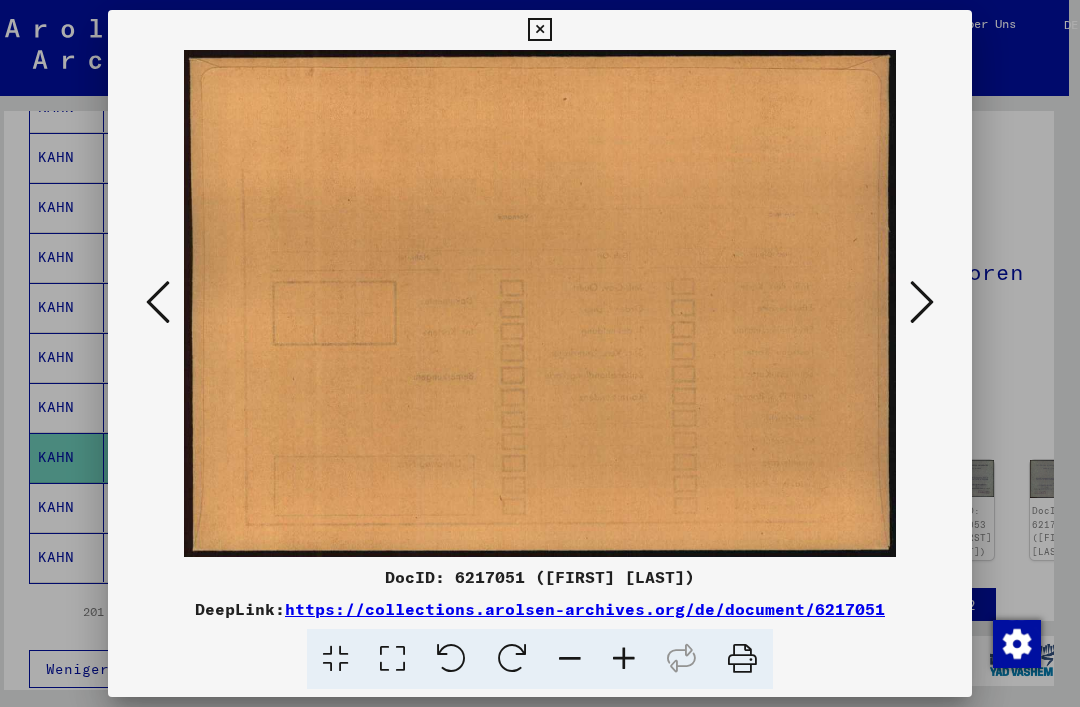 click at bounding box center (922, 302) 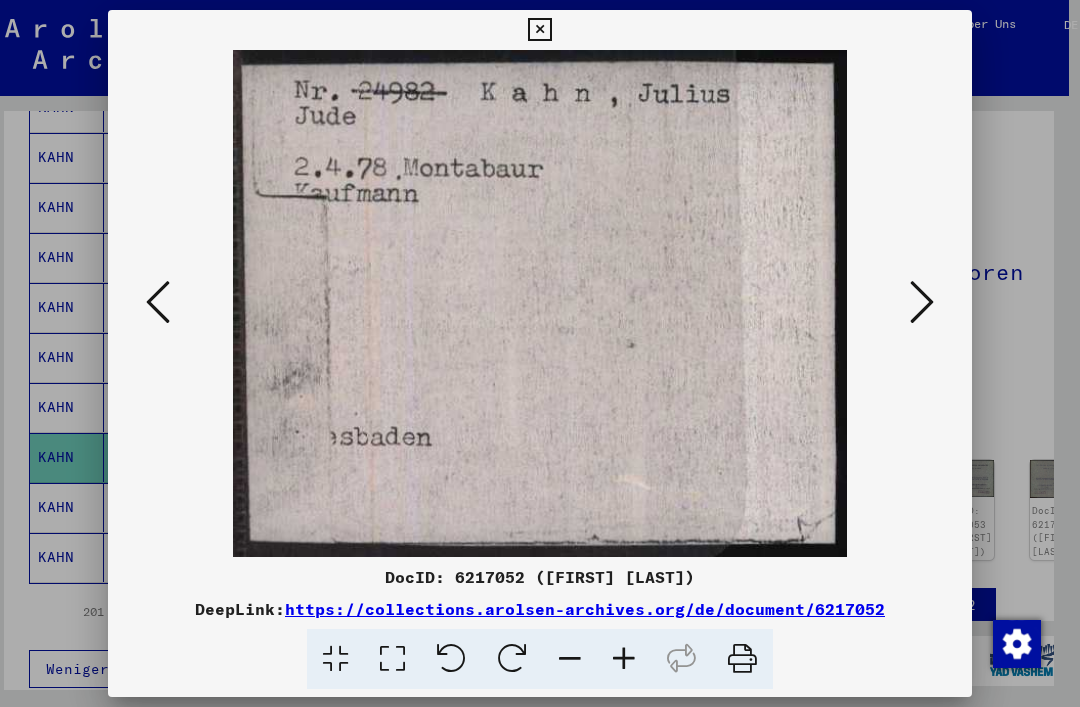 click at bounding box center [922, 303] 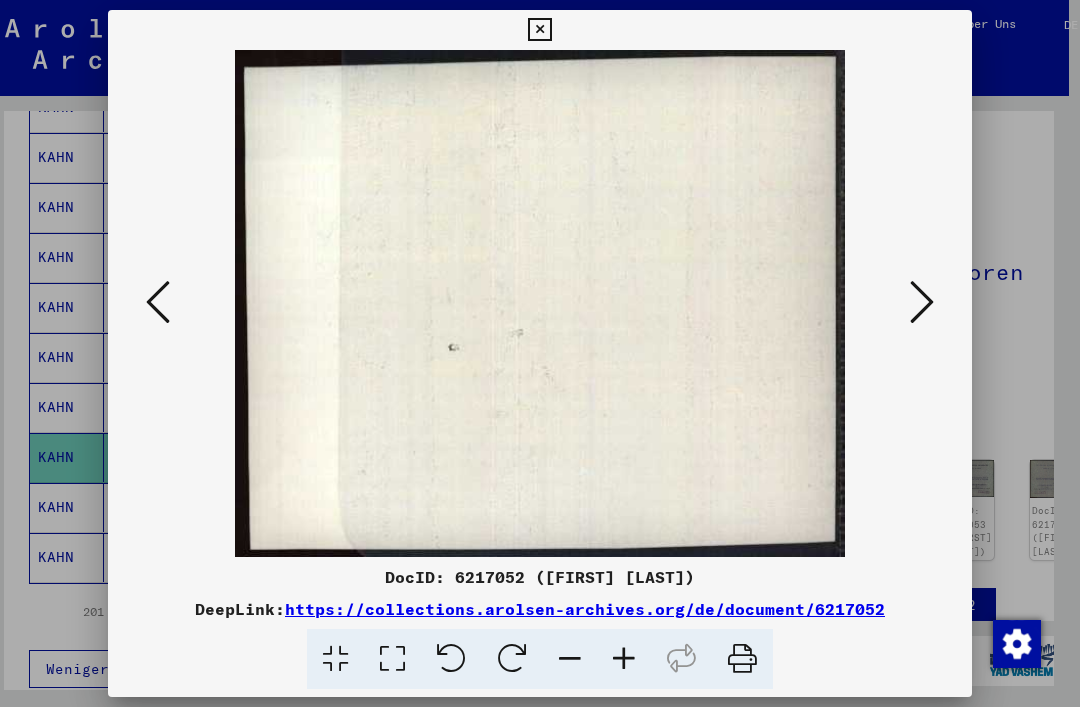 click at bounding box center [539, 30] 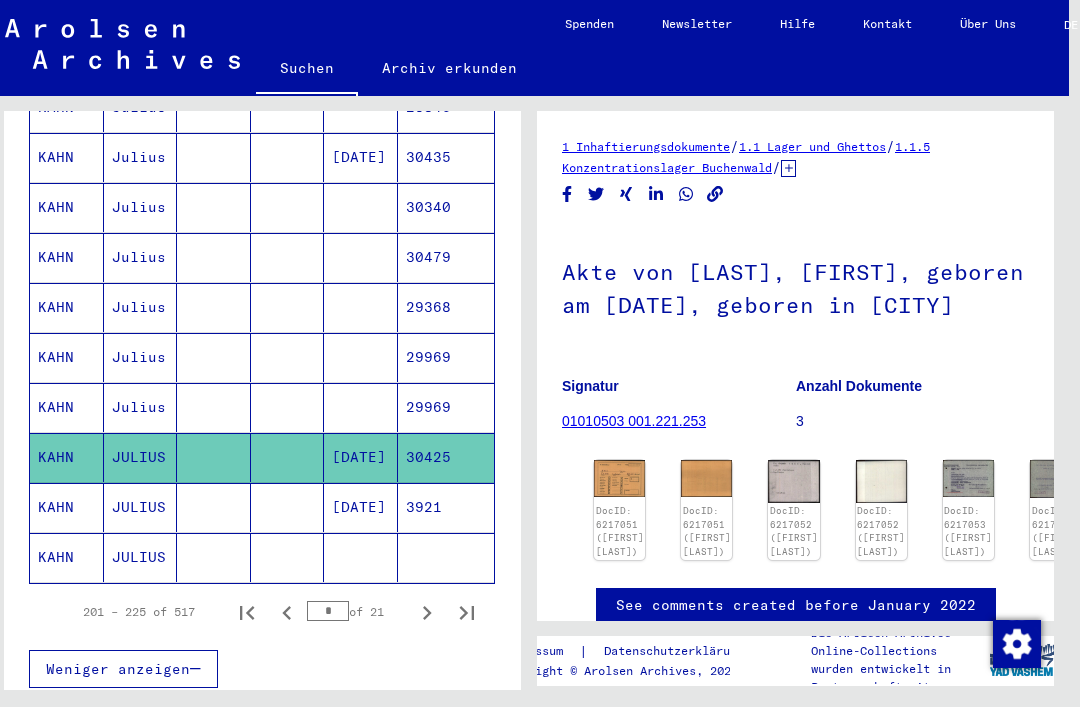 click on "[DATE]" at bounding box center [361, 557] 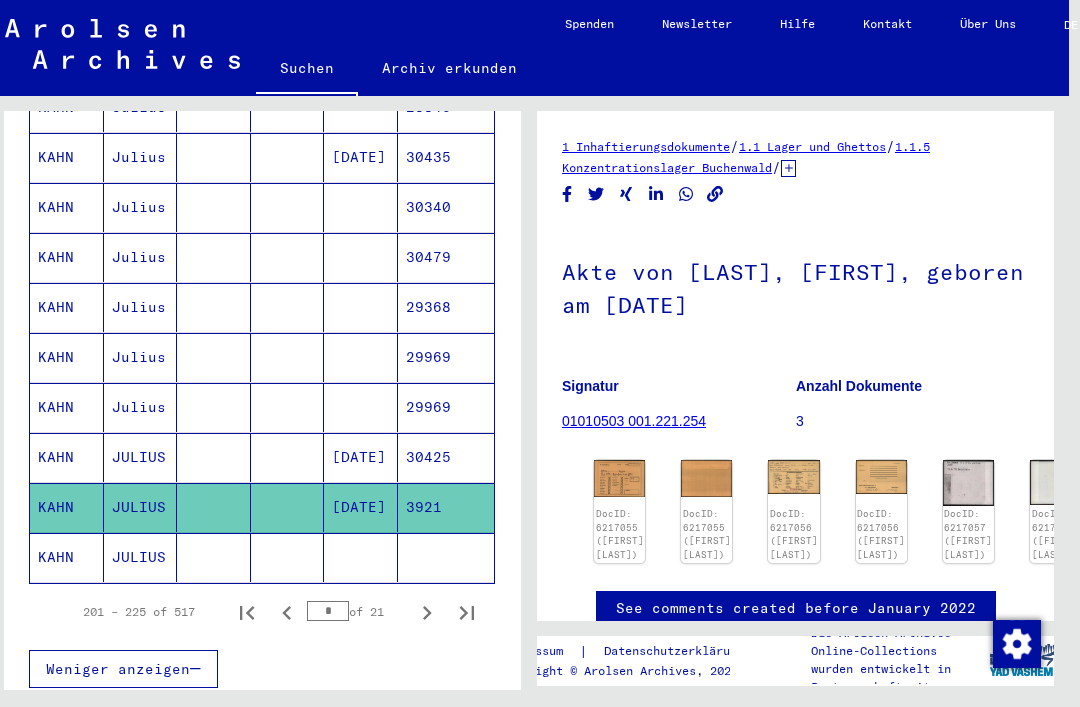 scroll, scrollTop: 0, scrollLeft: 0, axis: both 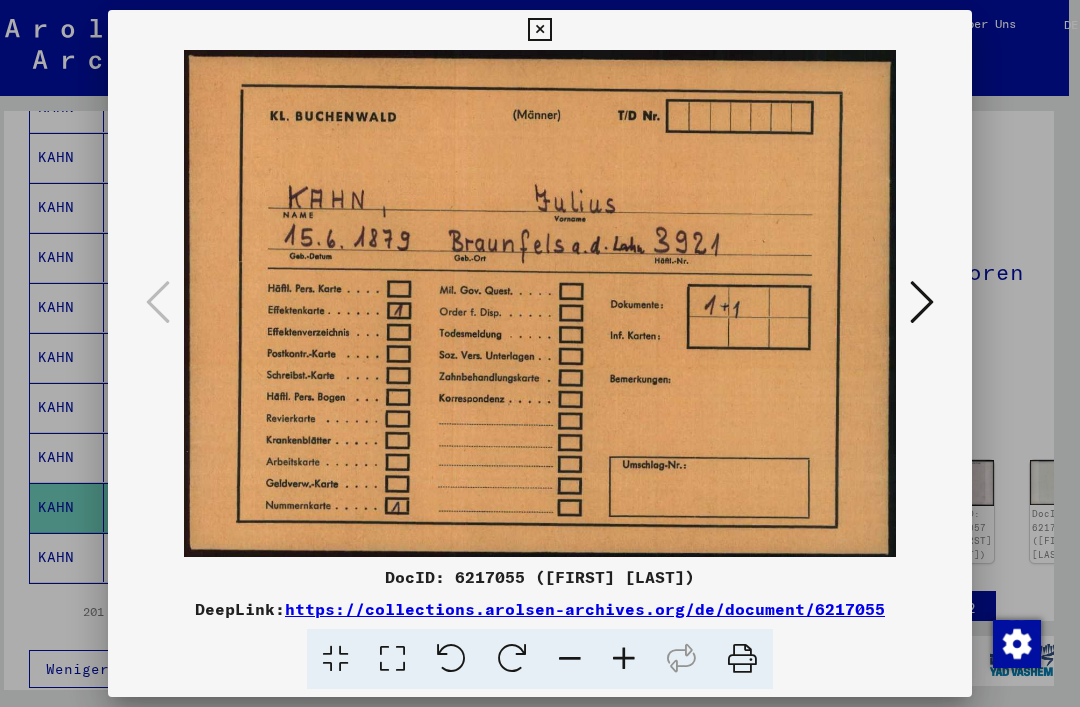click at bounding box center [539, 30] 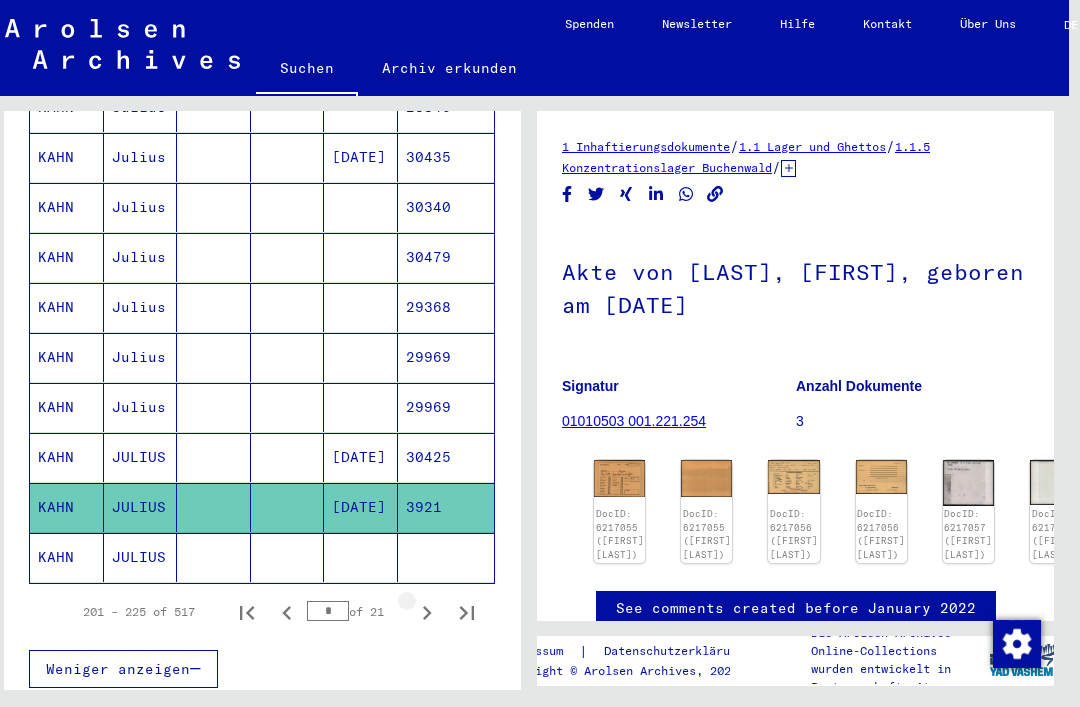 click 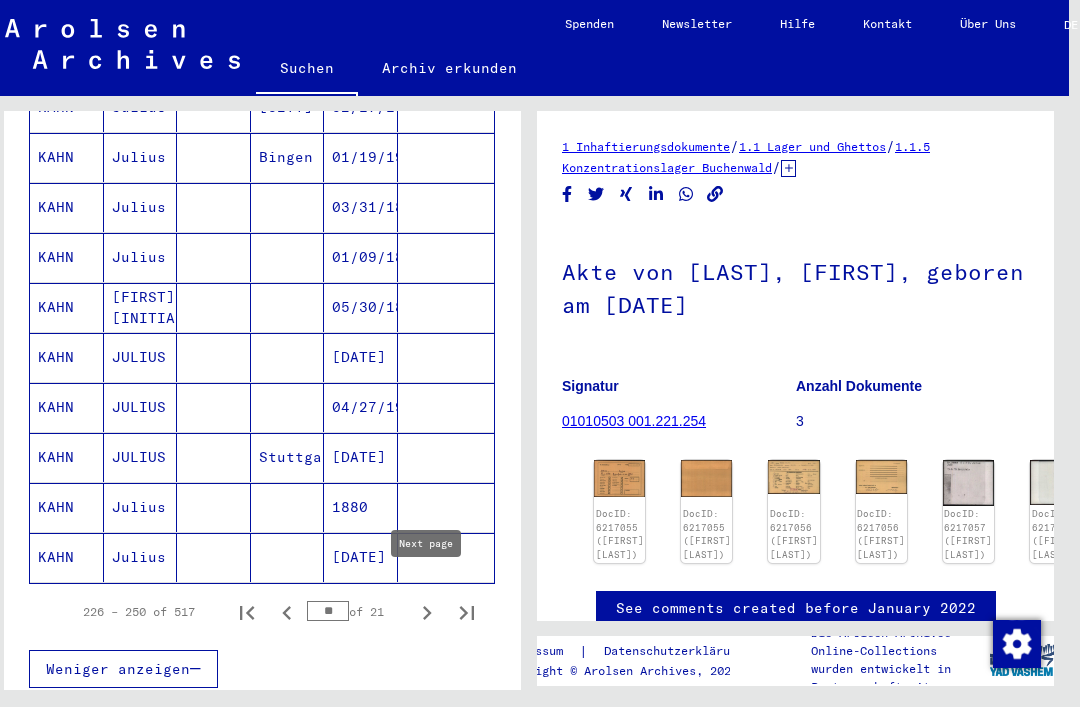 click on "1880" at bounding box center [361, 557] 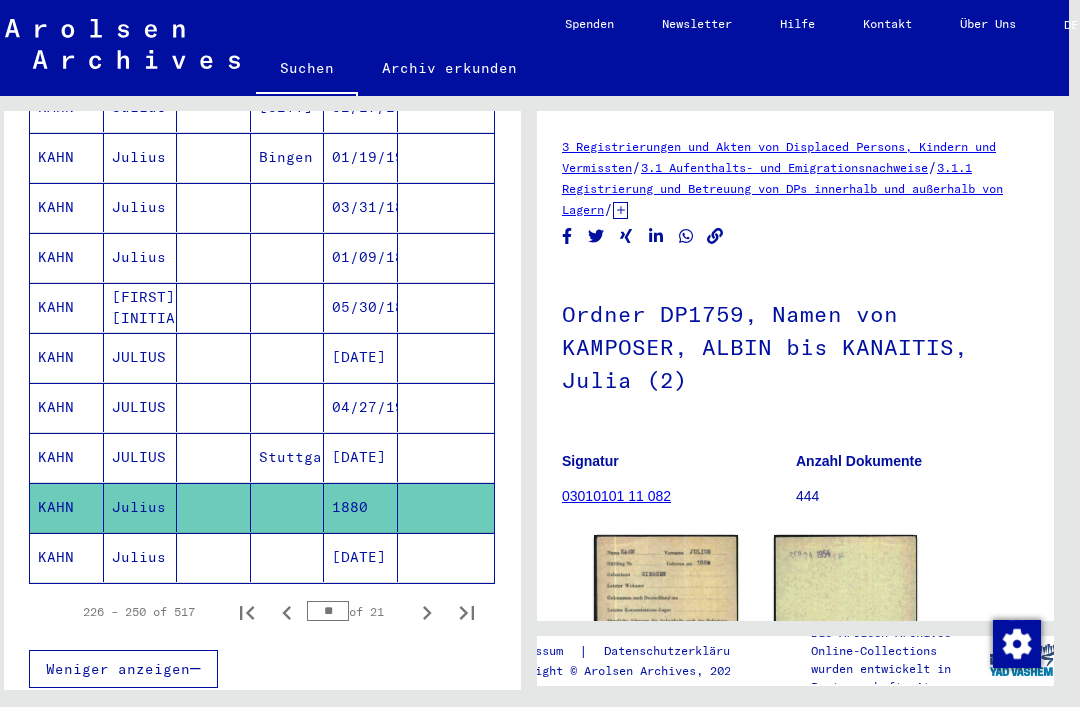 scroll, scrollTop: 0, scrollLeft: 0, axis: both 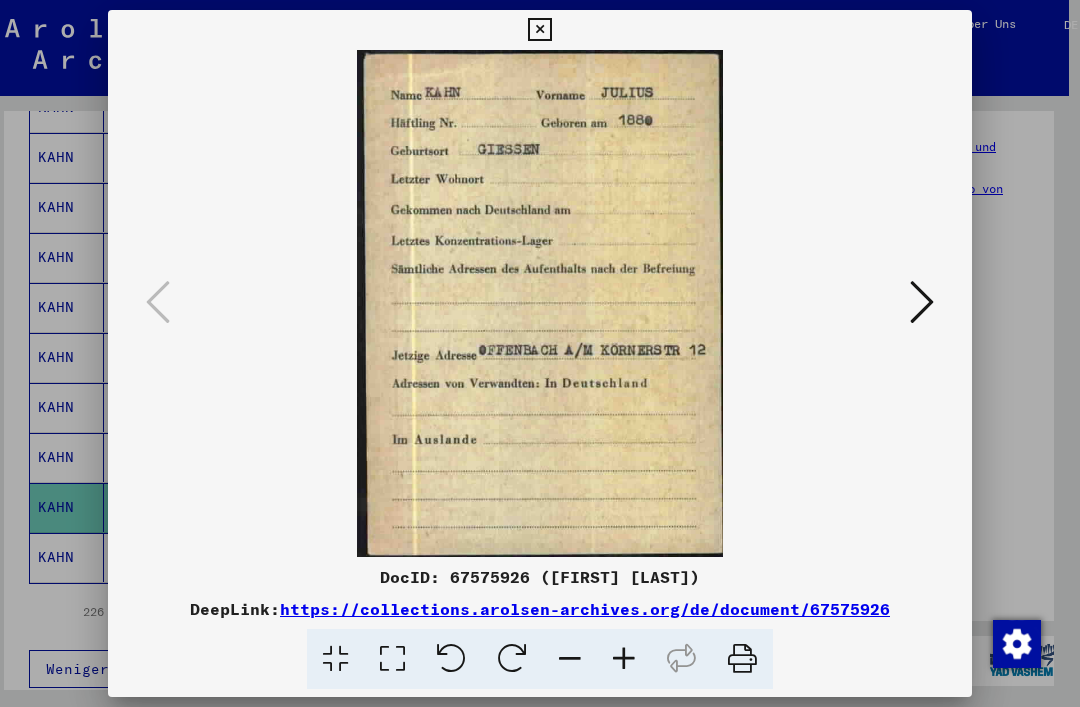 click at bounding box center (539, 30) 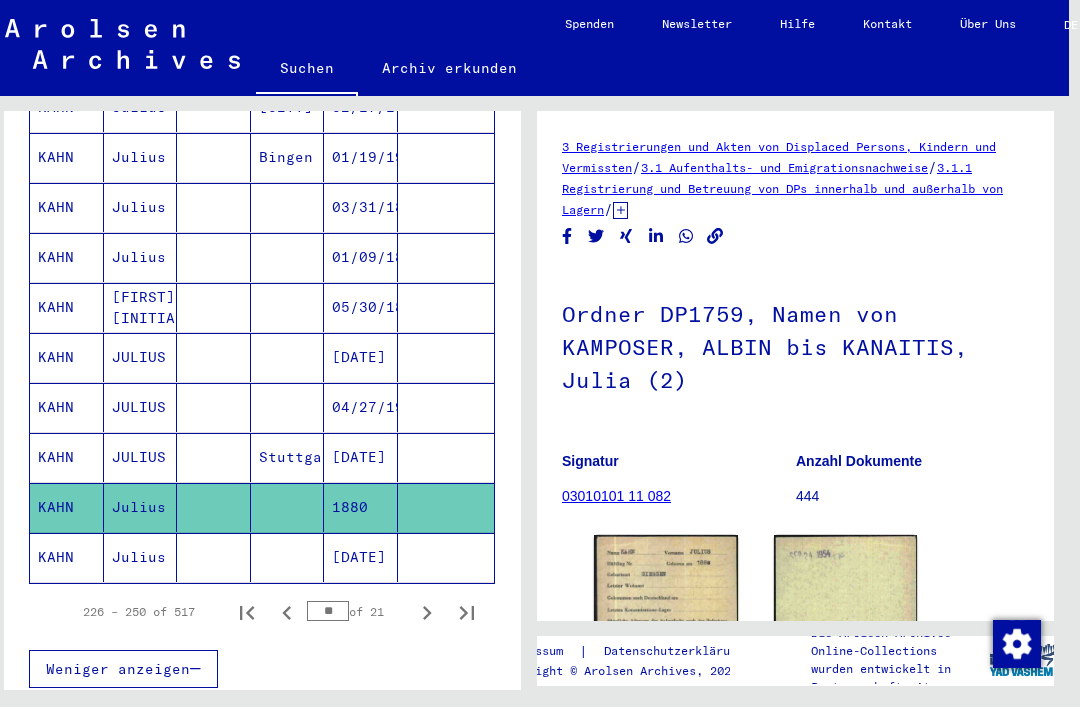 click 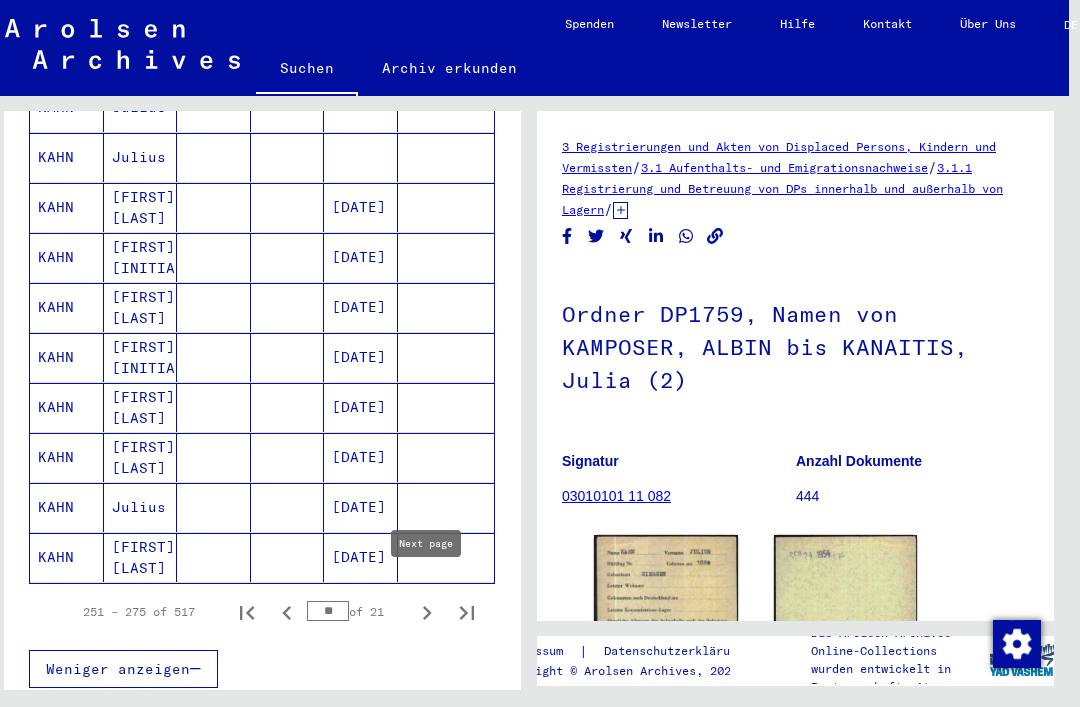 click 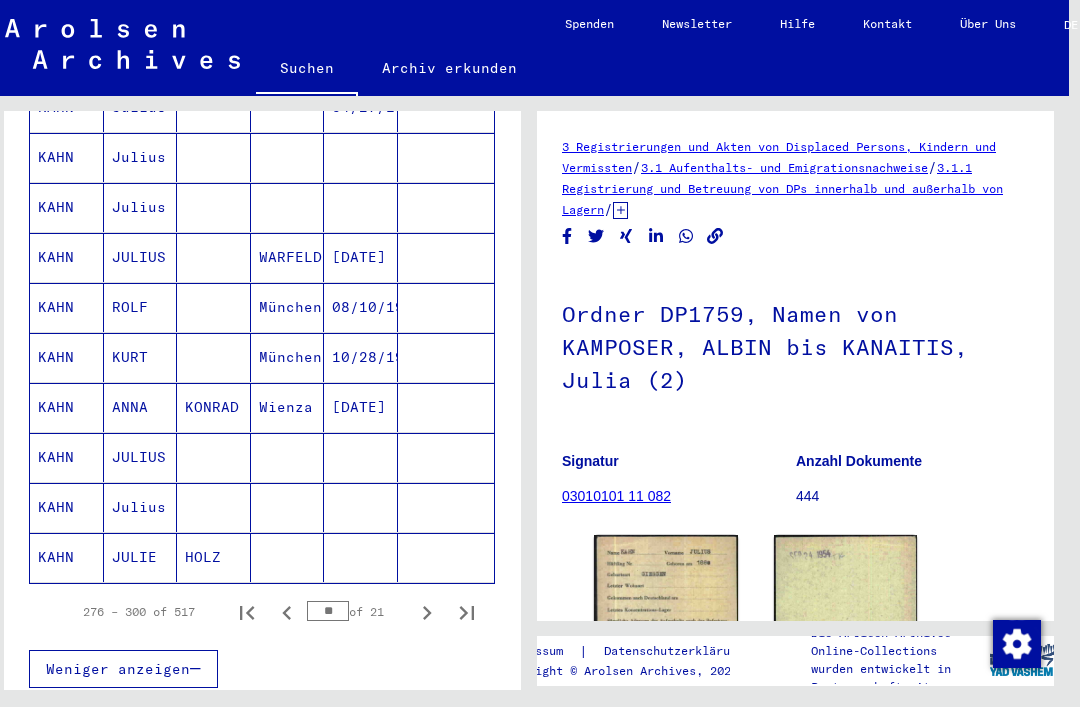 click 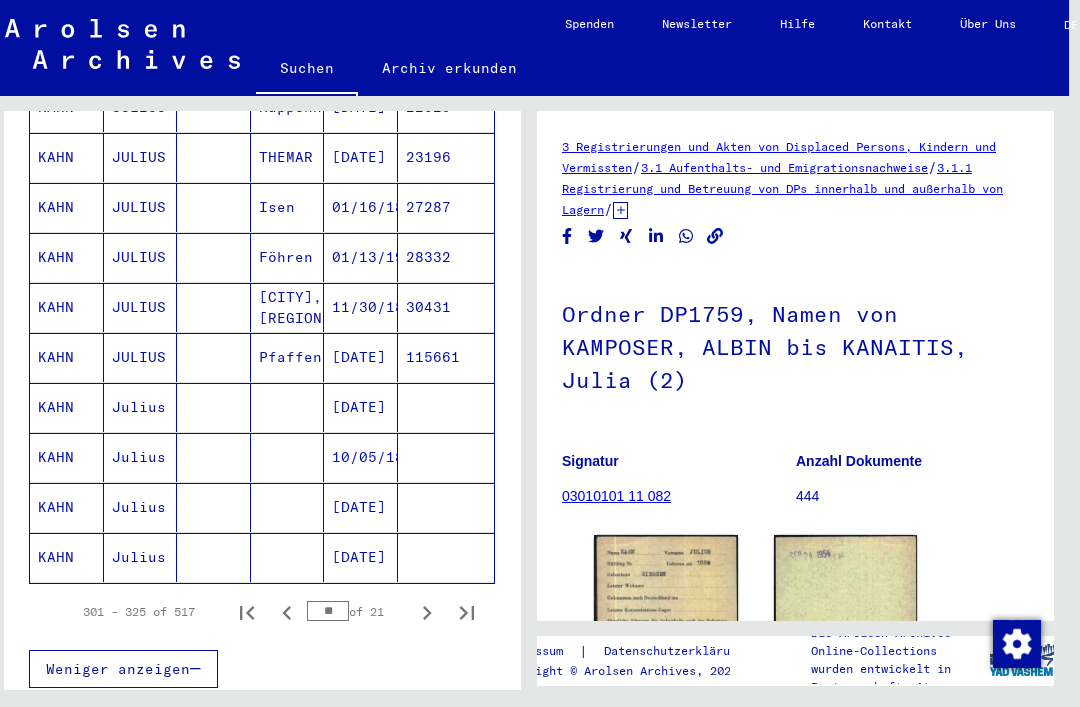 click on "[DATE]" at bounding box center [361, 407] 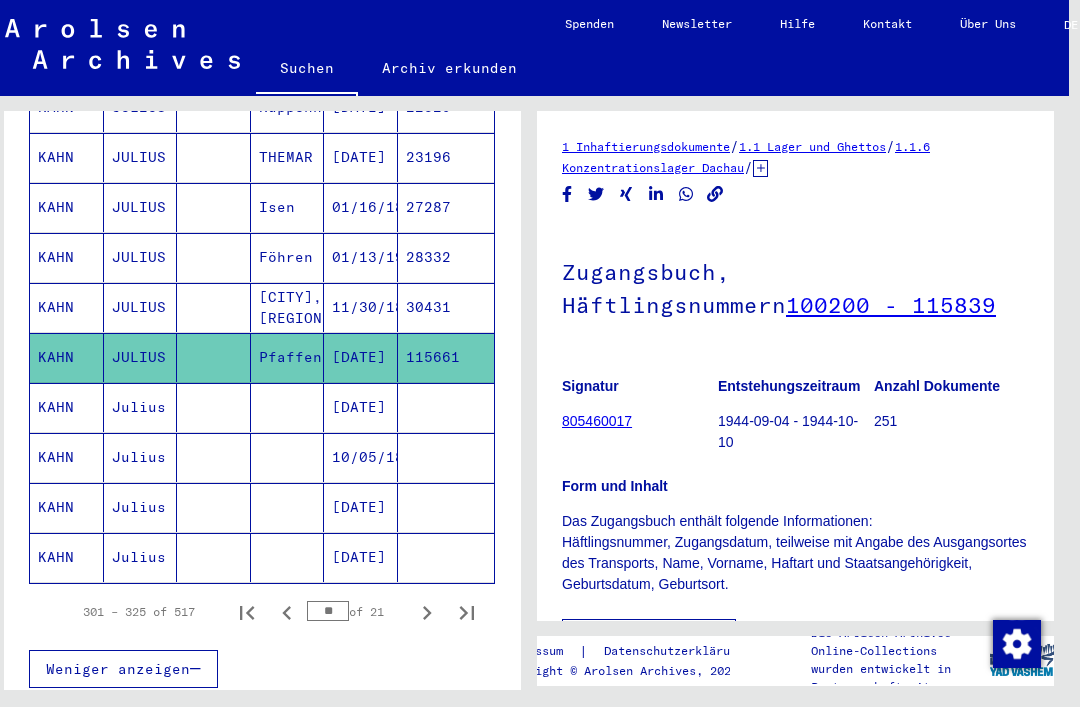 scroll, scrollTop: 0, scrollLeft: 0, axis: both 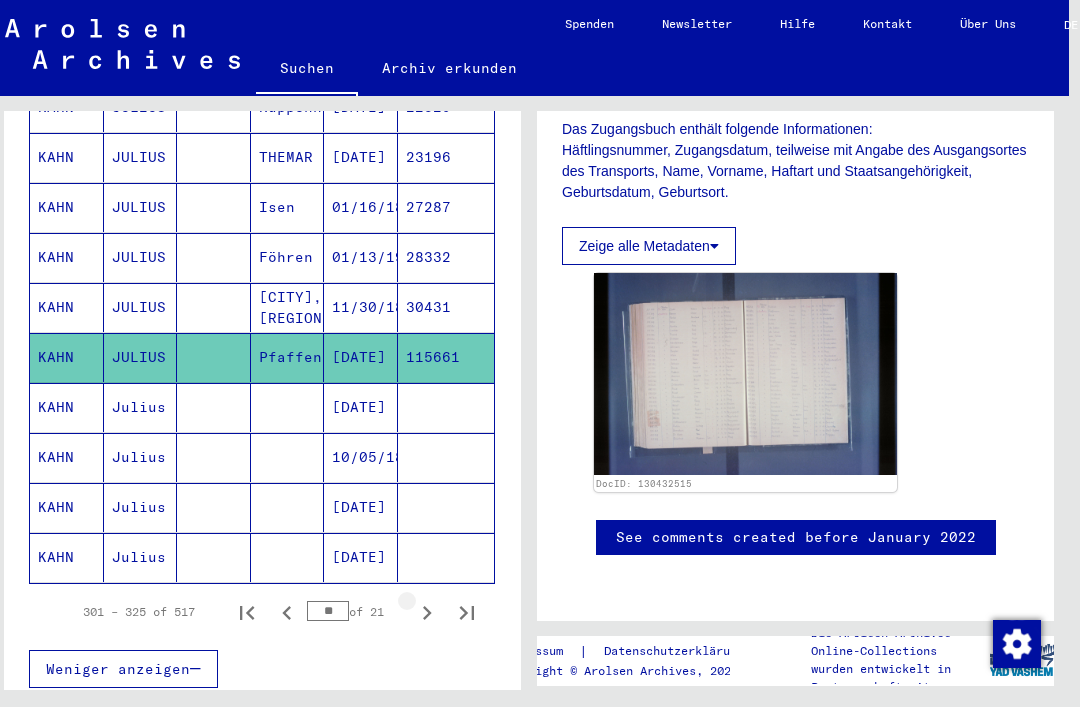 click 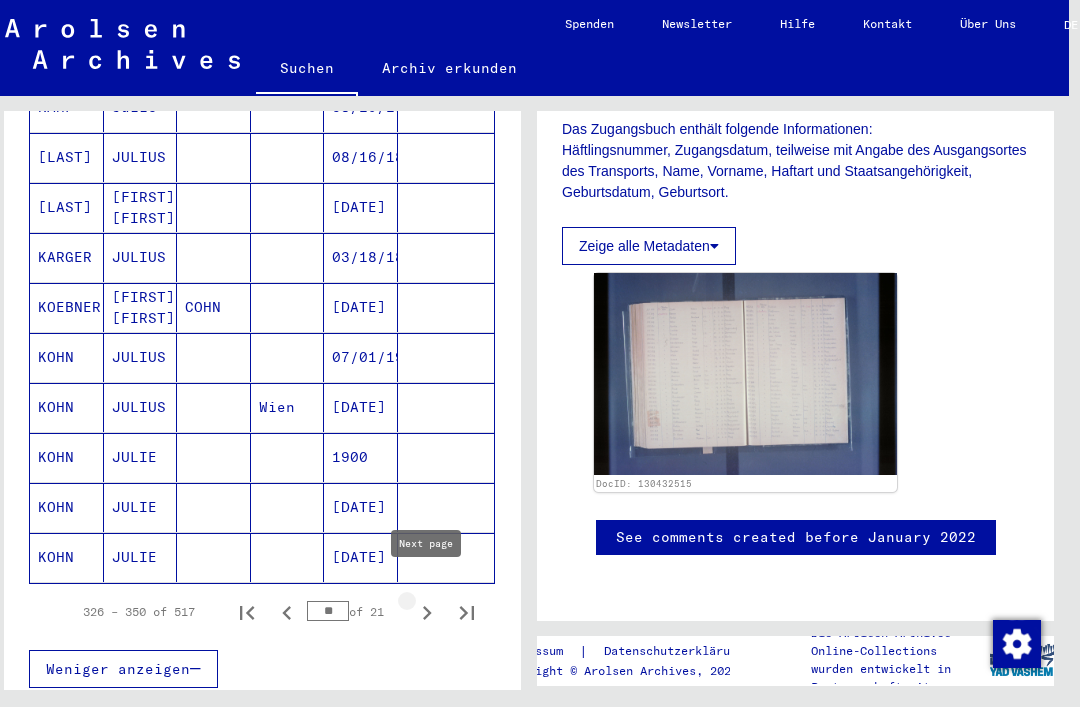 click 